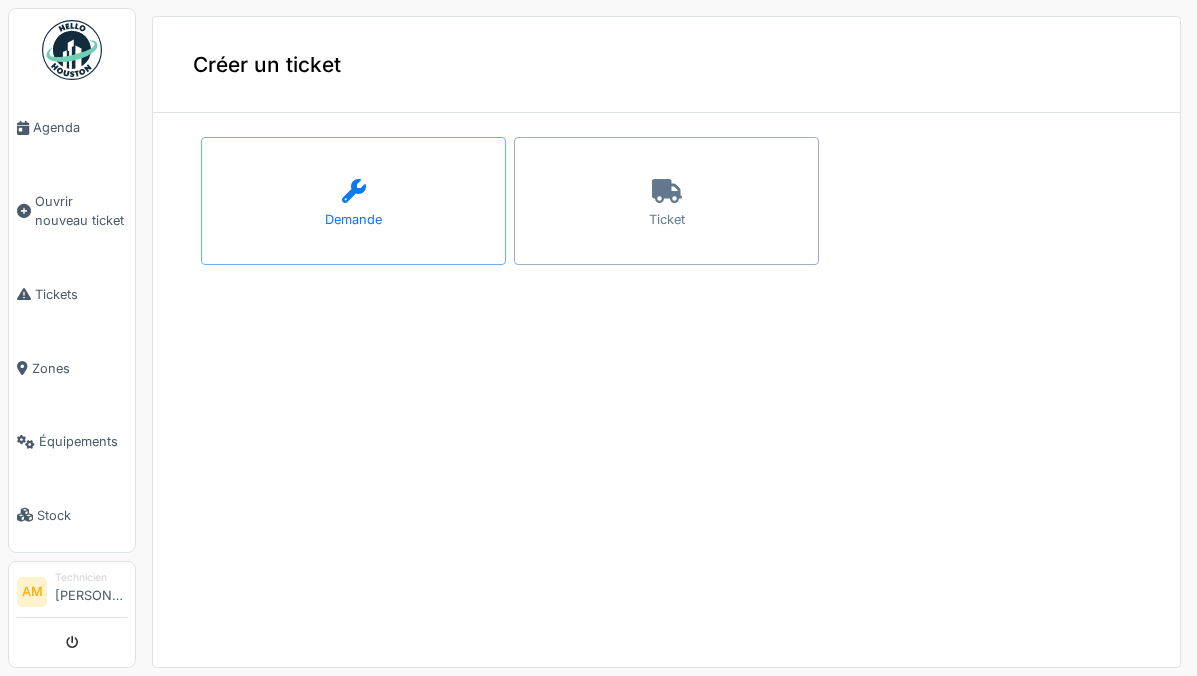 scroll, scrollTop: 0, scrollLeft: 0, axis: both 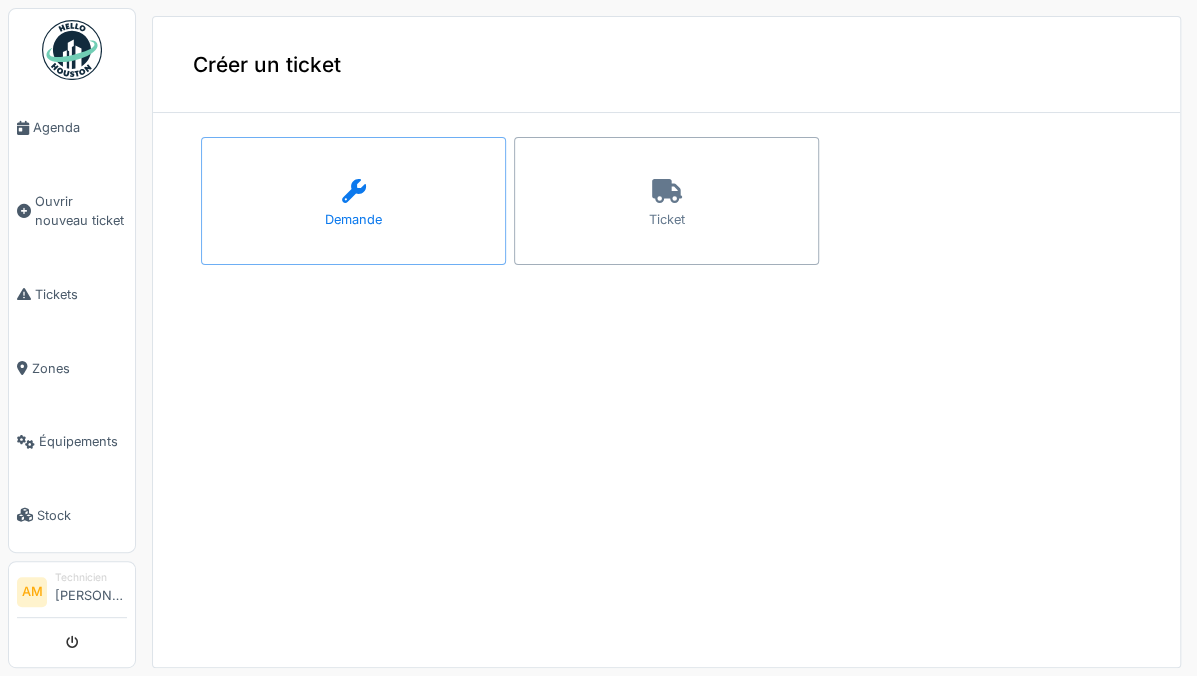 click on "Ticket" at bounding box center (666, 201) 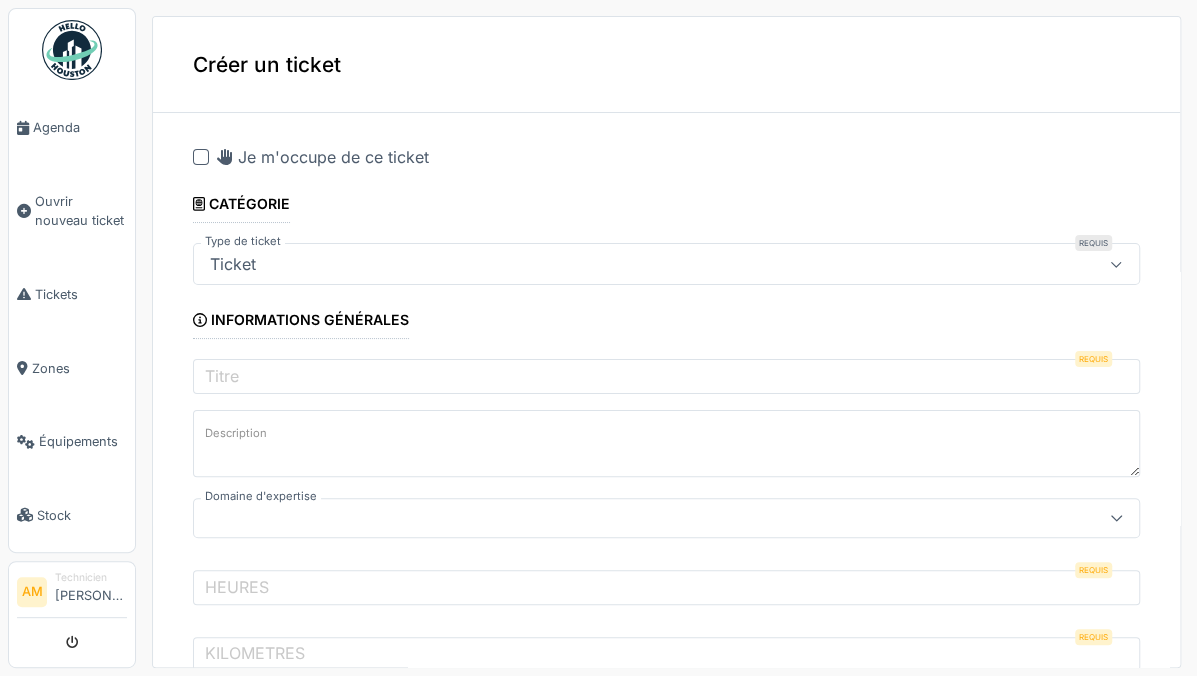 click on "Je m'occupe de ce ticket" at bounding box center [323, 157] 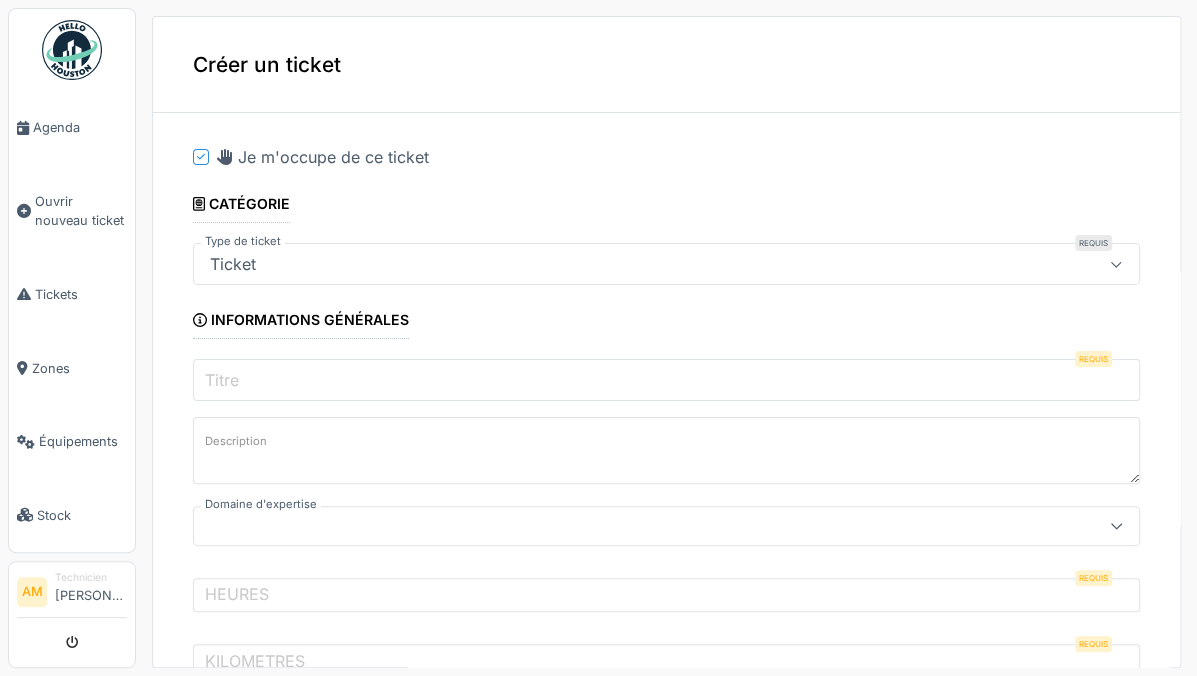 click on "Titre" at bounding box center (666, 380) 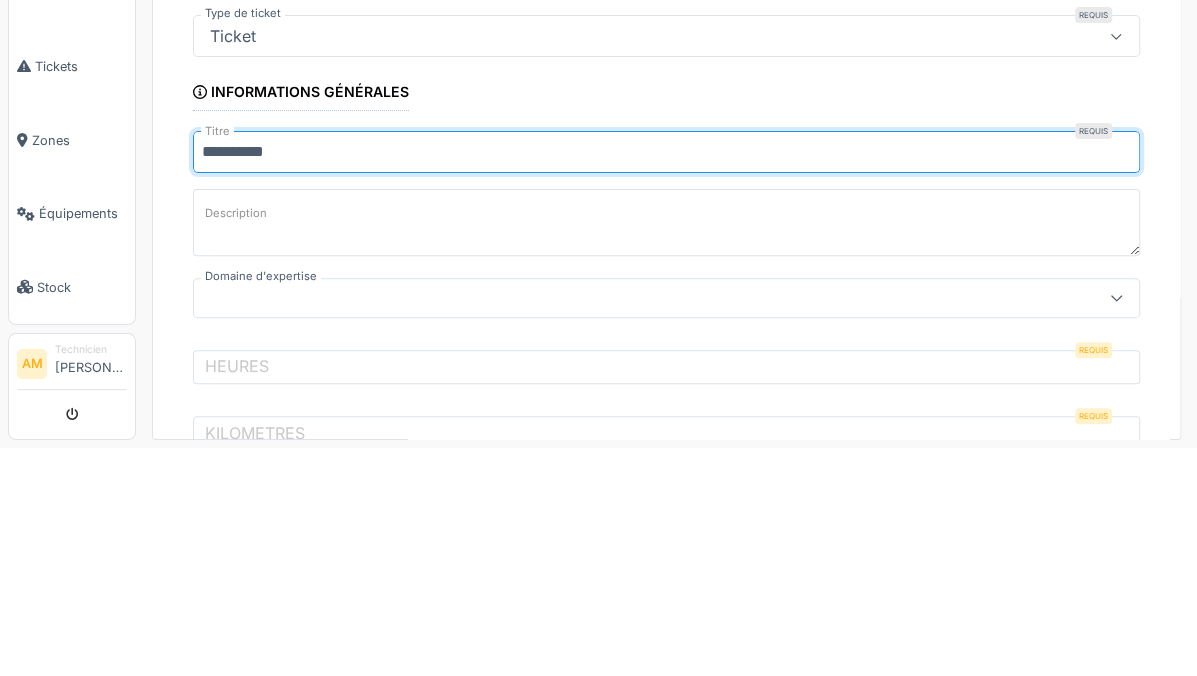 type on "*********" 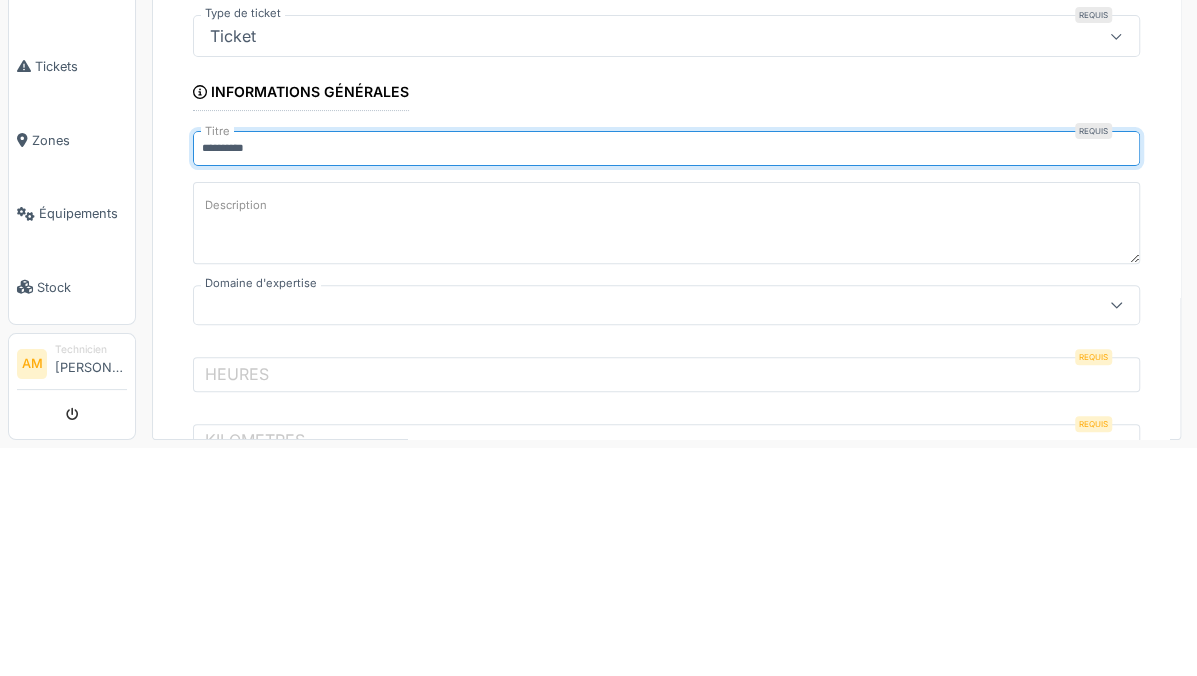 click on "Description" at bounding box center (666, 451) 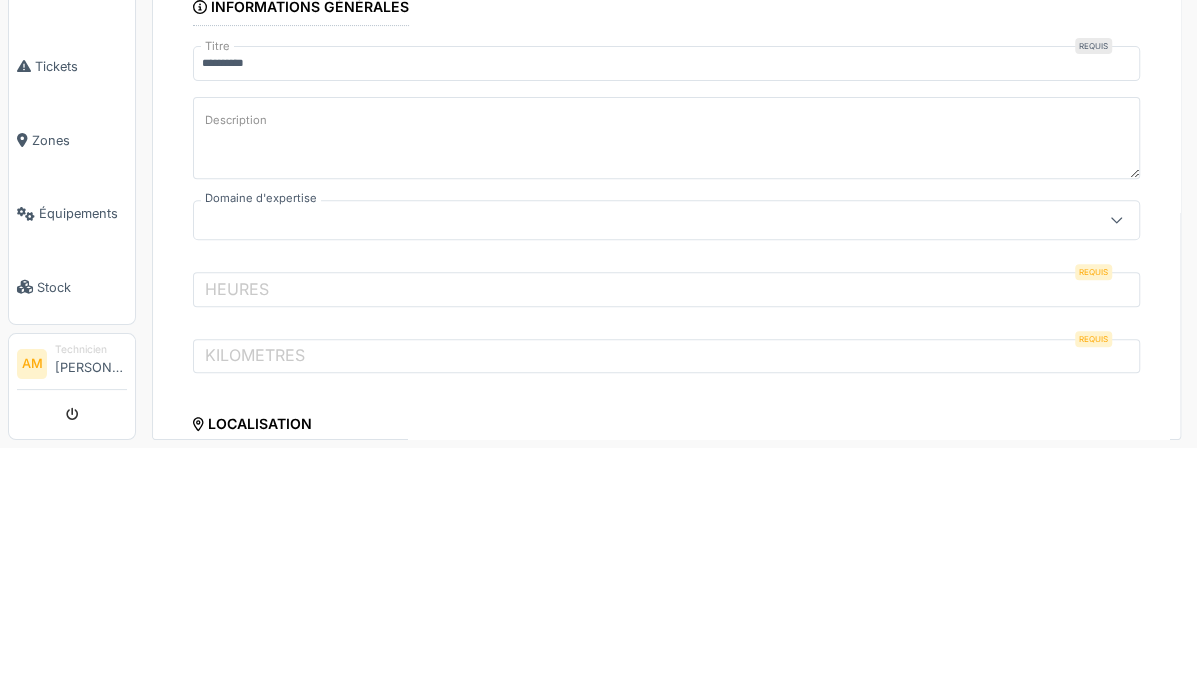 scroll, scrollTop: 80, scrollLeft: 0, axis: vertical 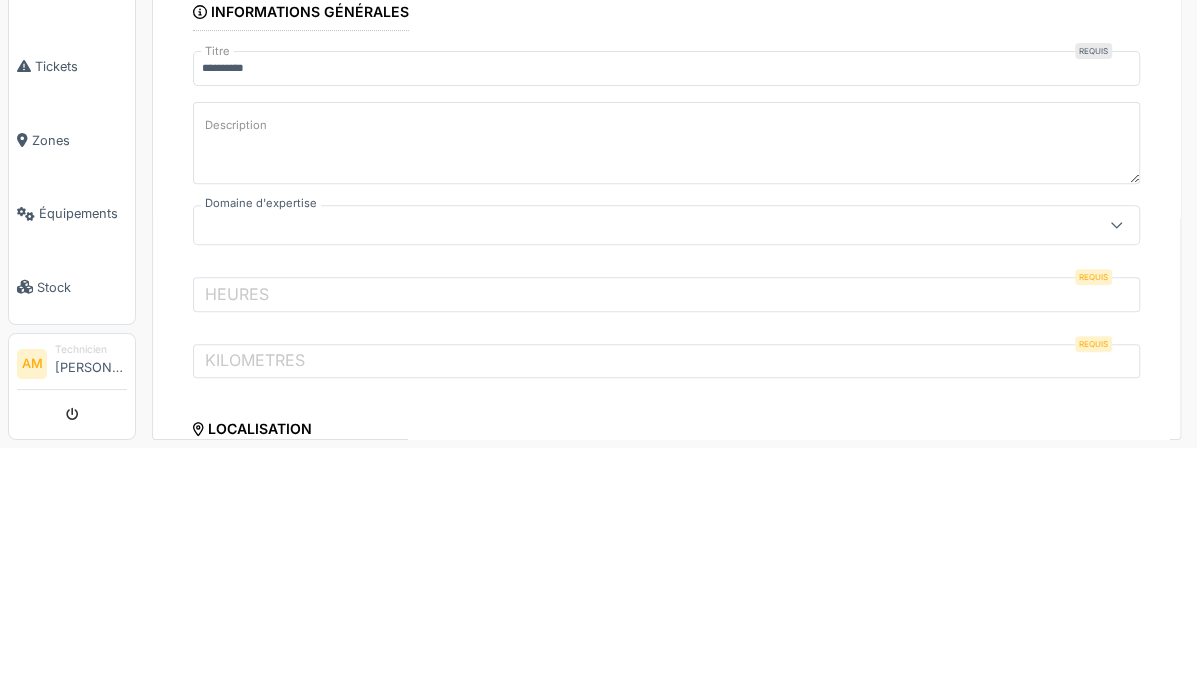 type on "*" 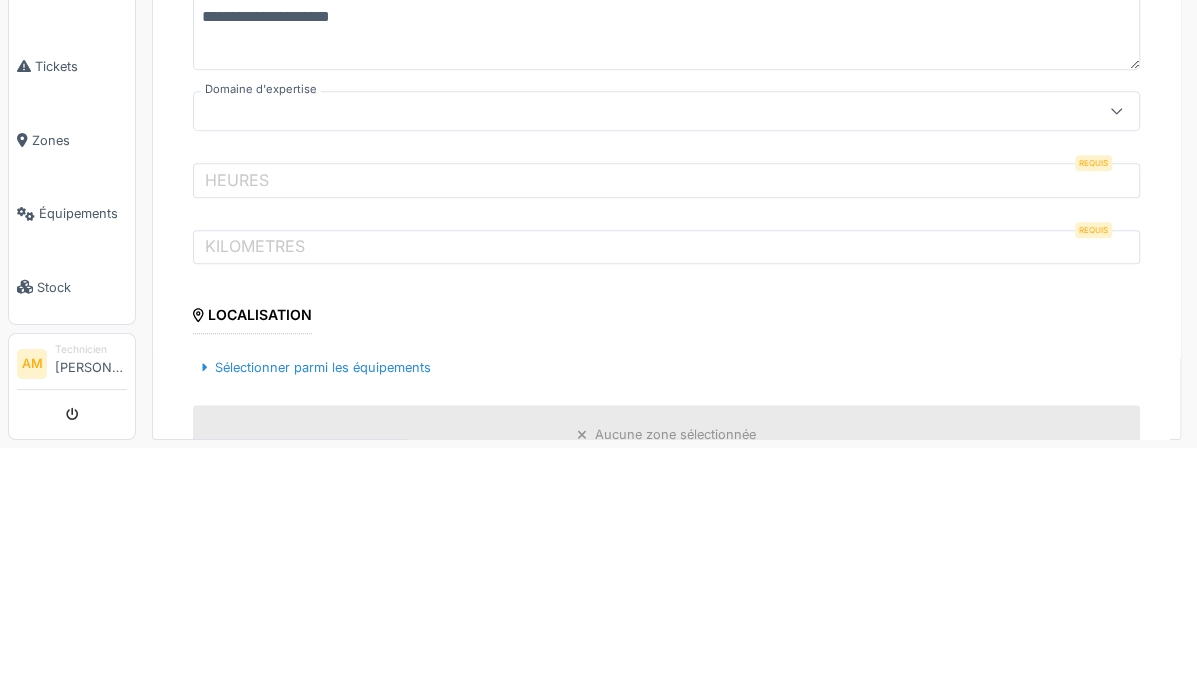 scroll, scrollTop: 234, scrollLeft: 0, axis: vertical 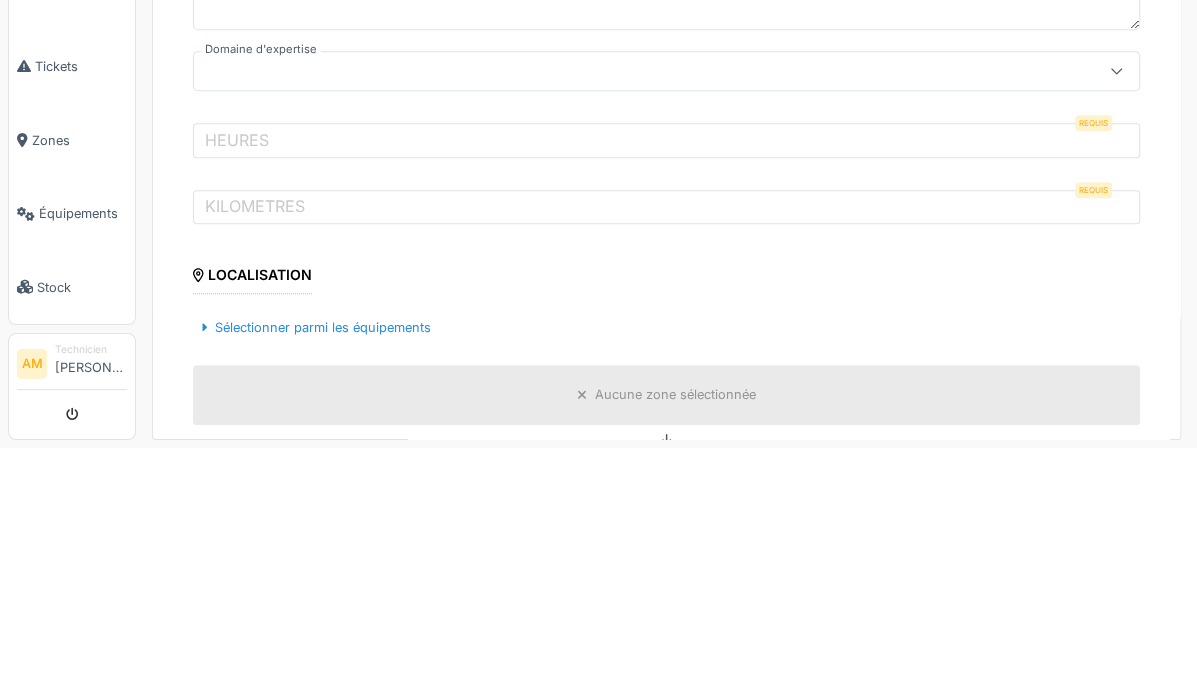 type on "**********" 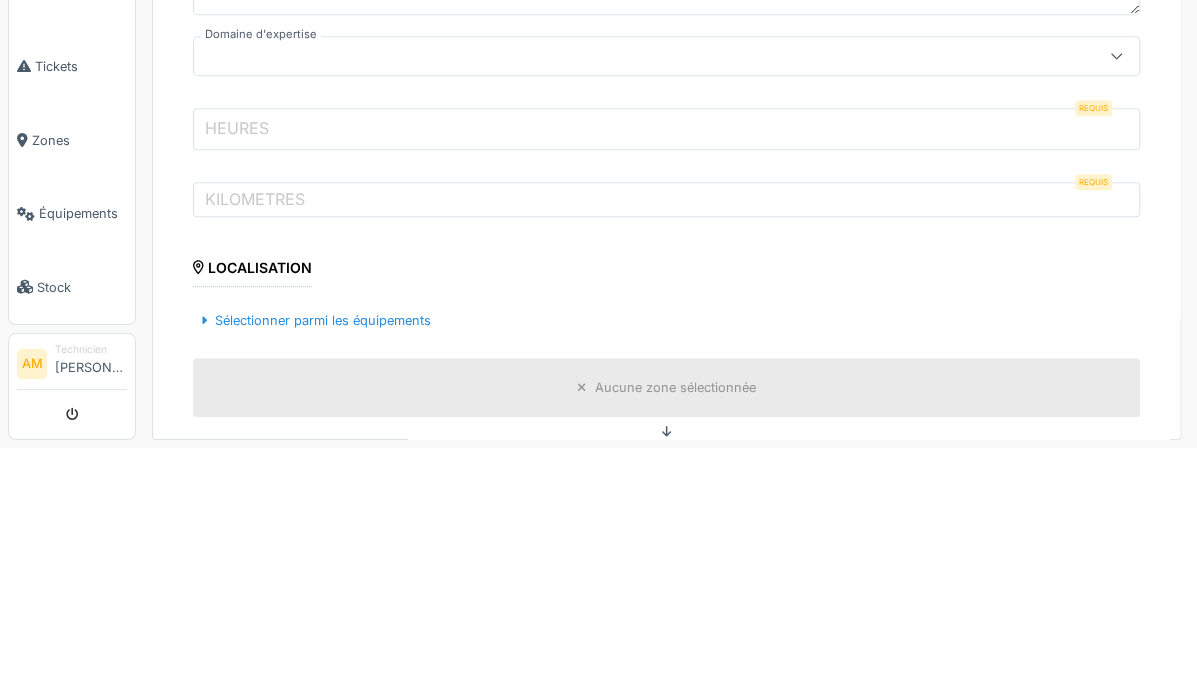 click on "HEURES" at bounding box center (666, 357) 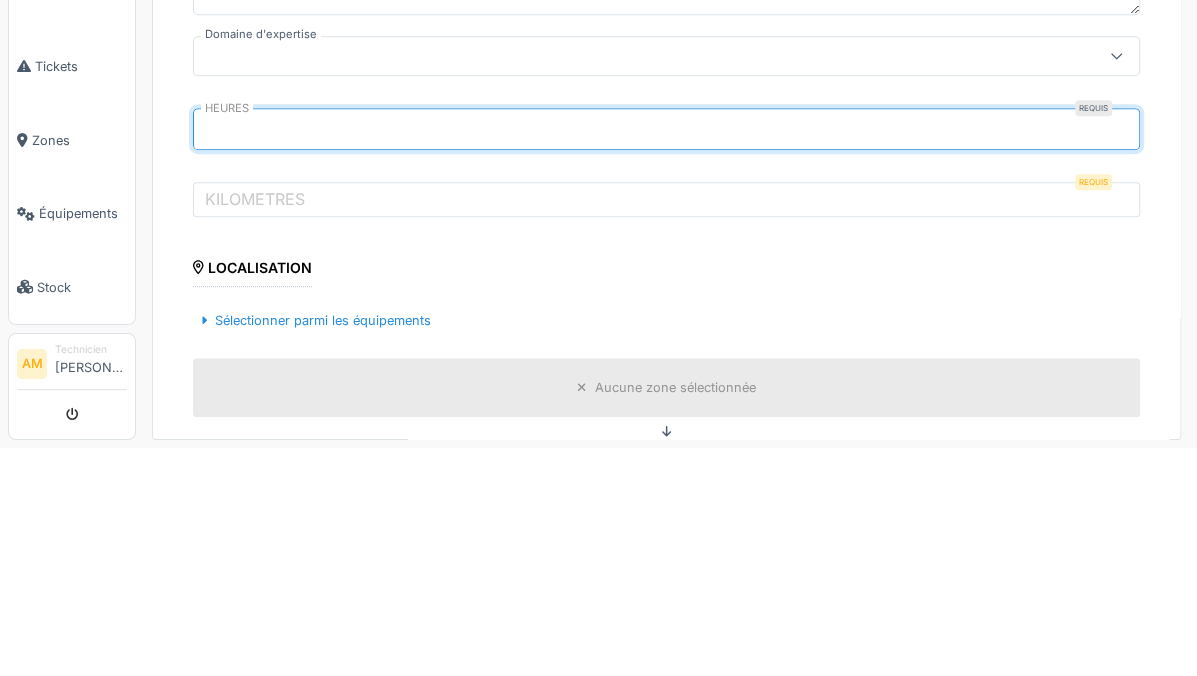 type on "****" 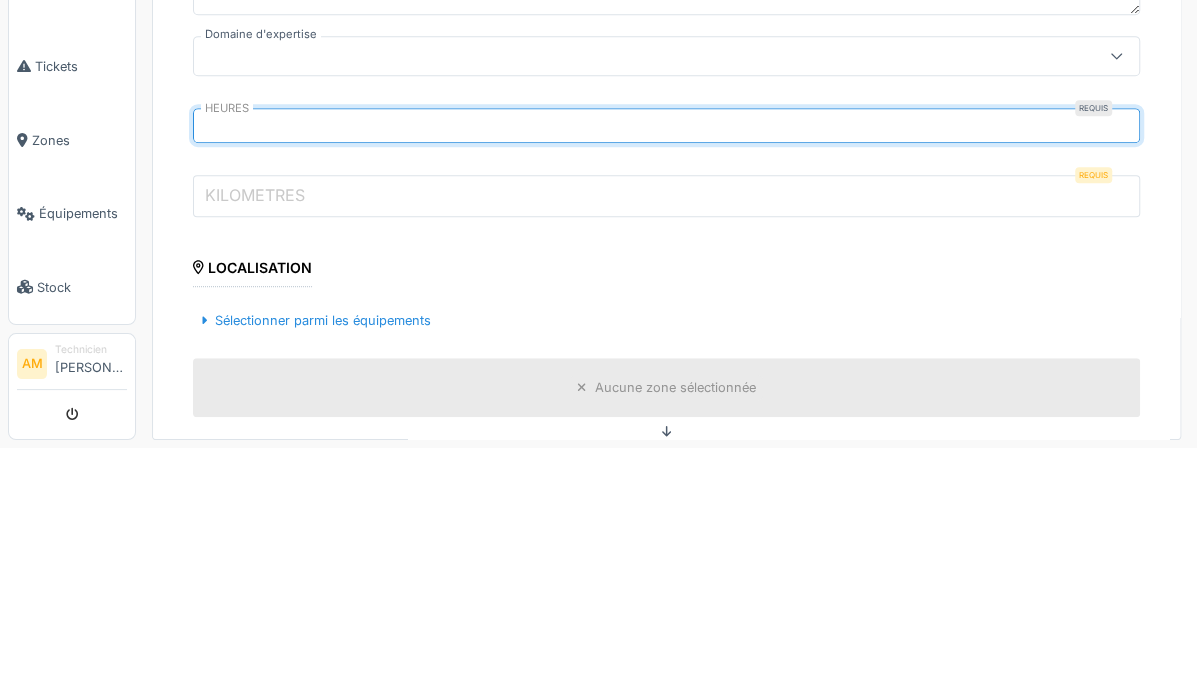 click on "KILOMETRES" at bounding box center (666, 424) 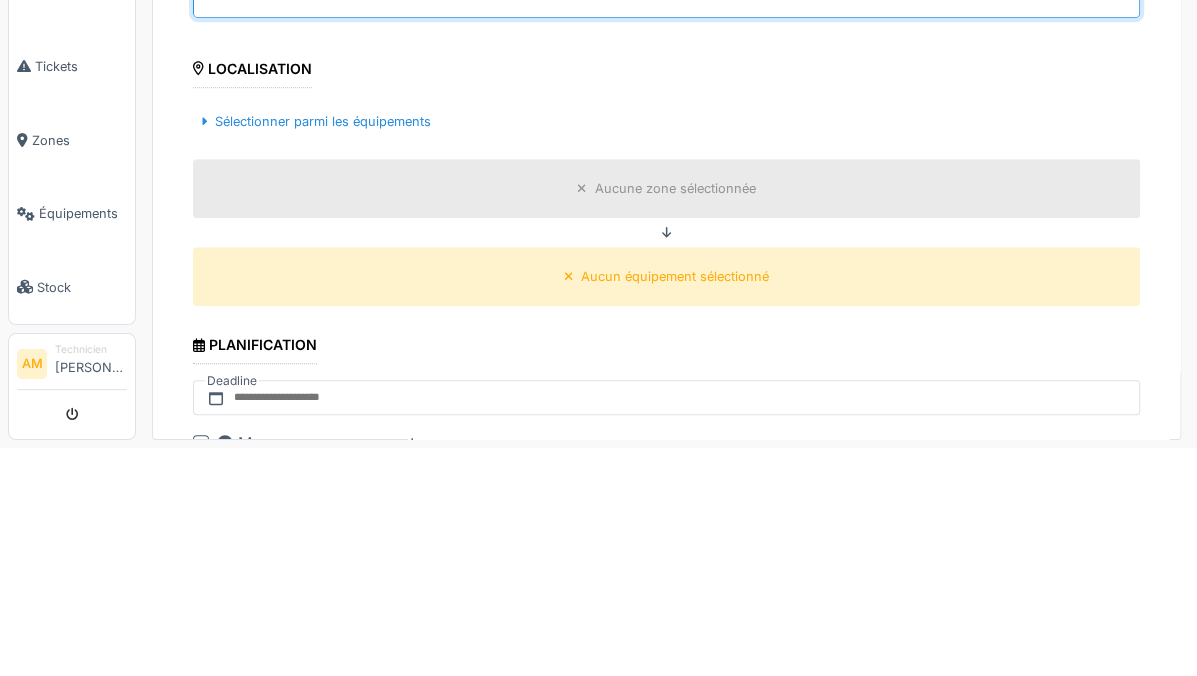 scroll, scrollTop: 471, scrollLeft: 0, axis: vertical 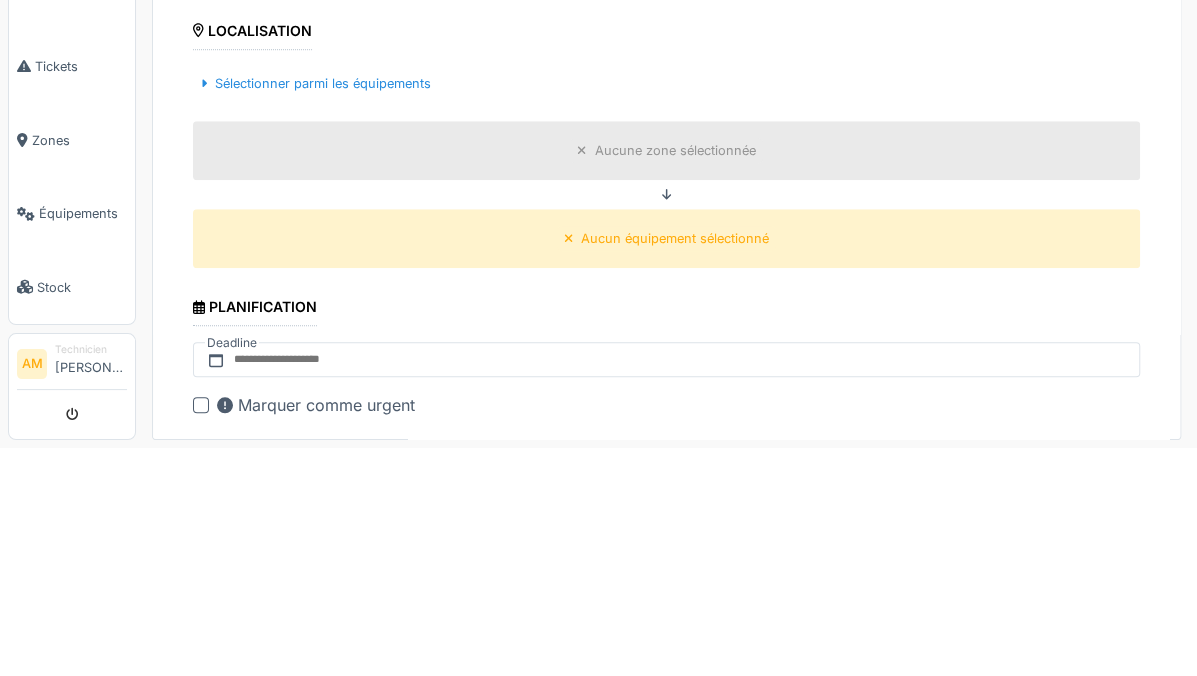 type on "*****" 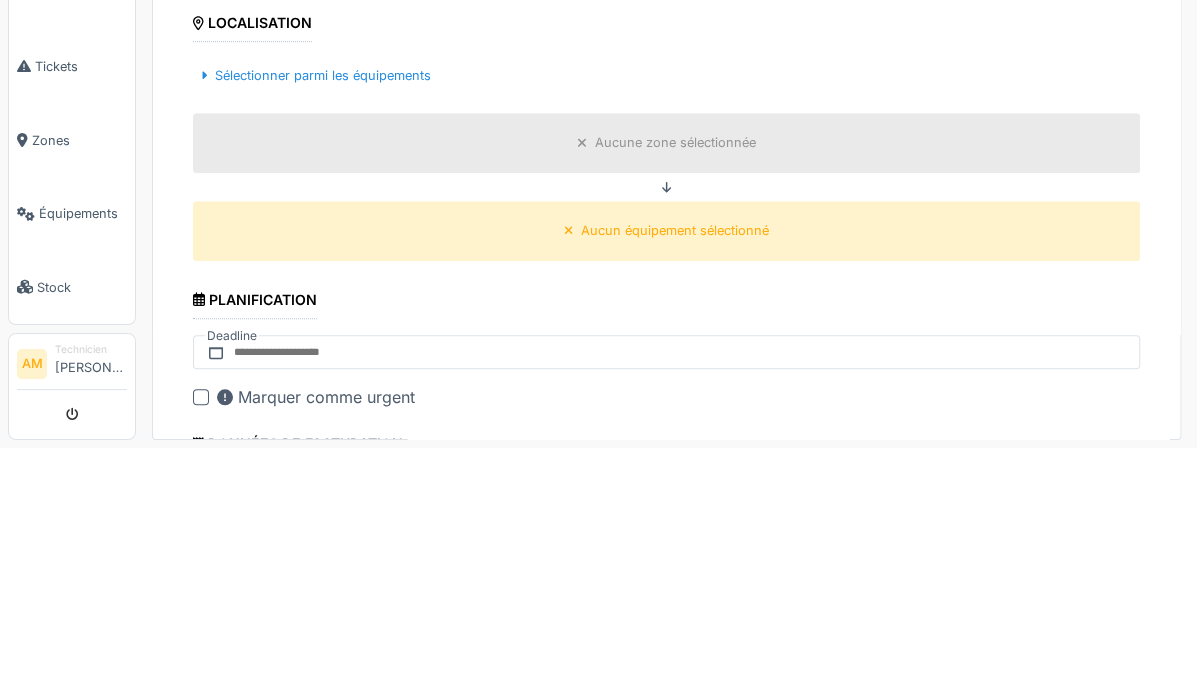 click on "Sélectionner parmi les équipements" at bounding box center (316, 303) 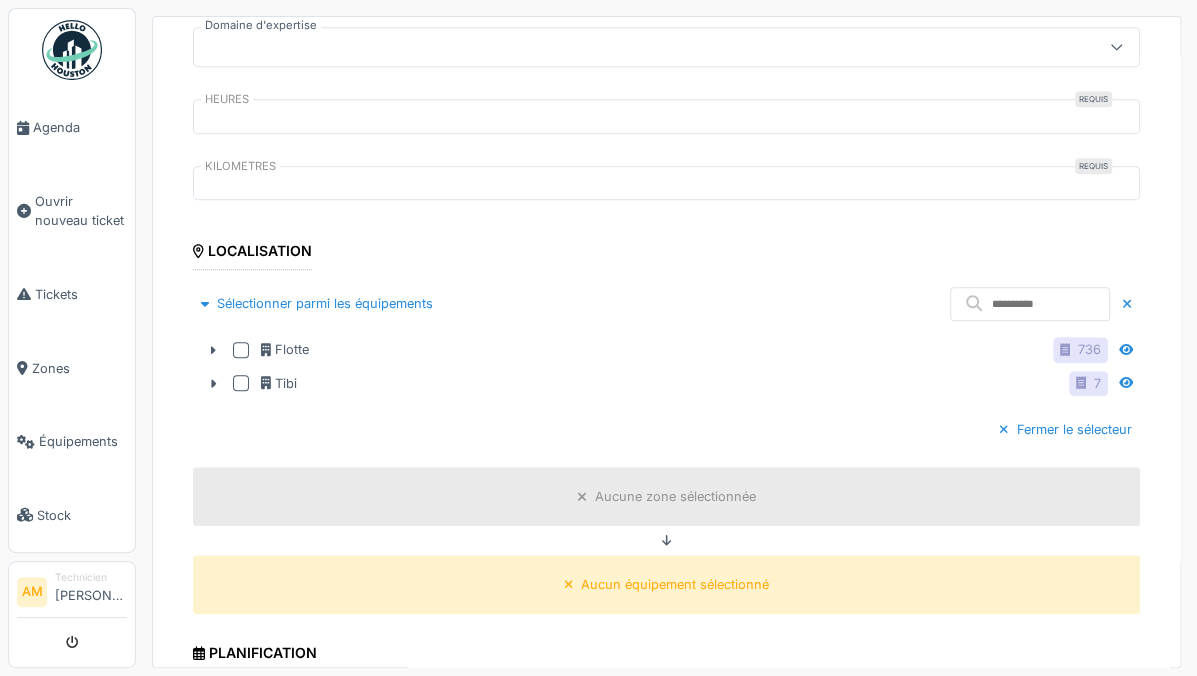 click on "Sélectionner parmi les équipements" at bounding box center (317, 303) 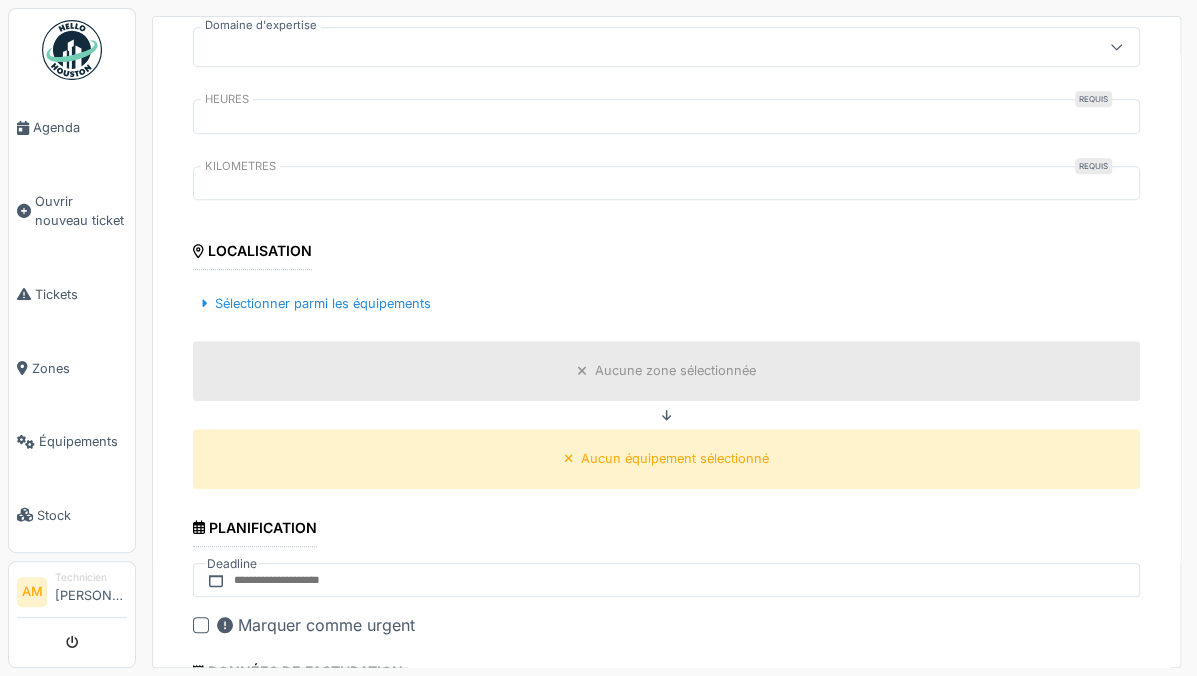 click on "Aucune zone sélectionnée" at bounding box center [666, 370] 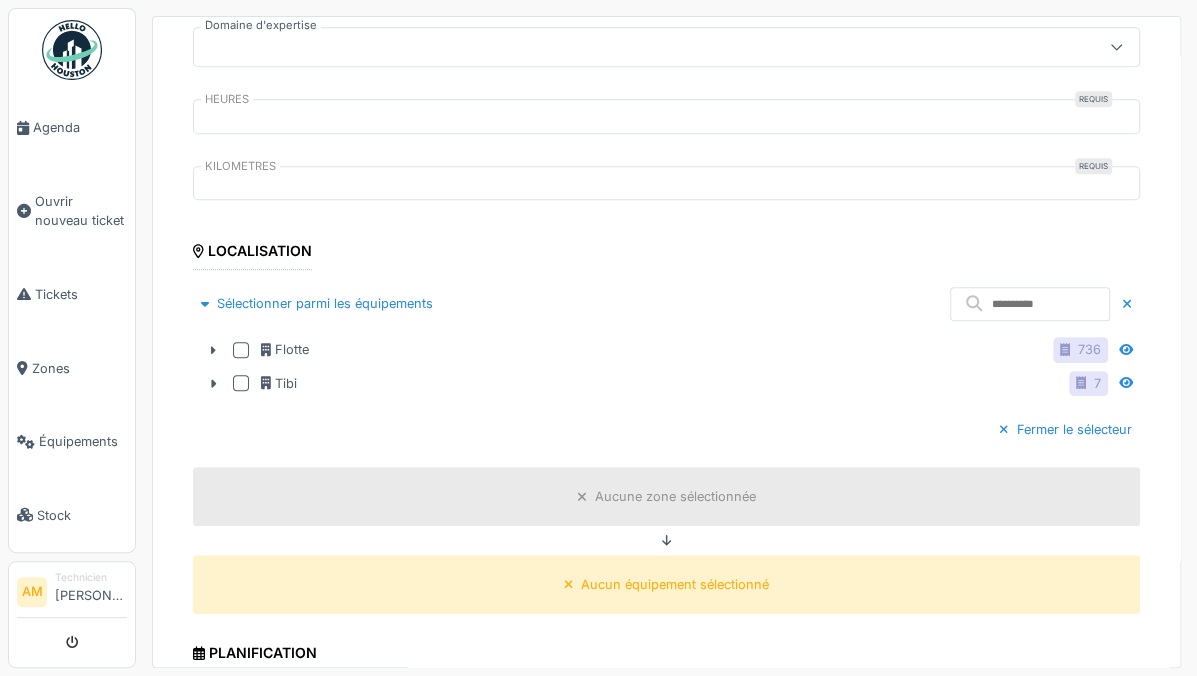 click on "Flotte" at bounding box center (285, 349) 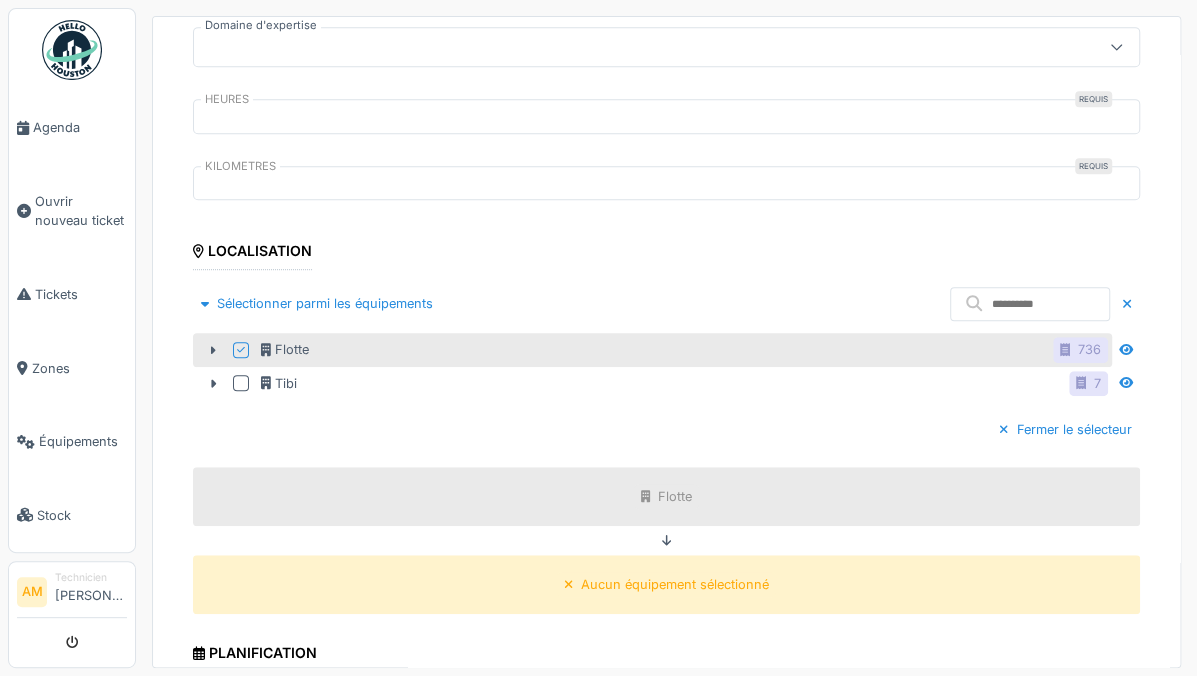click on "Aucun équipement sélectionné" at bounding box center (675, 584) 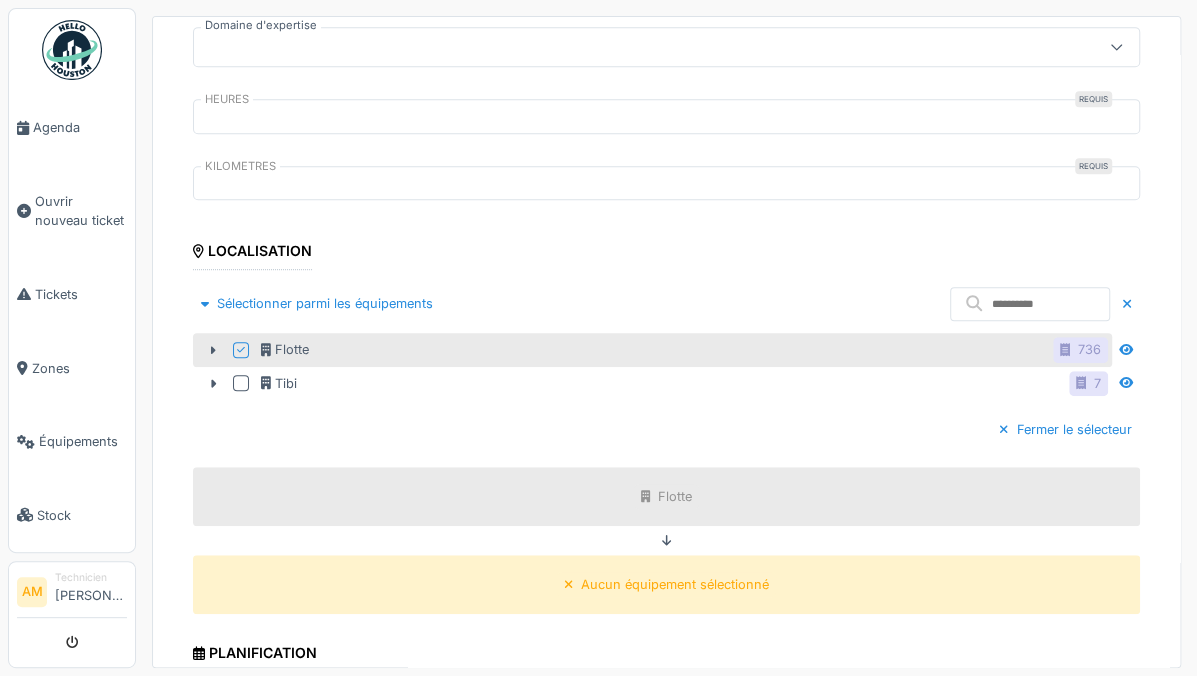 click on "Aucun équipement sélectionné" at bounding box center (675, 584) 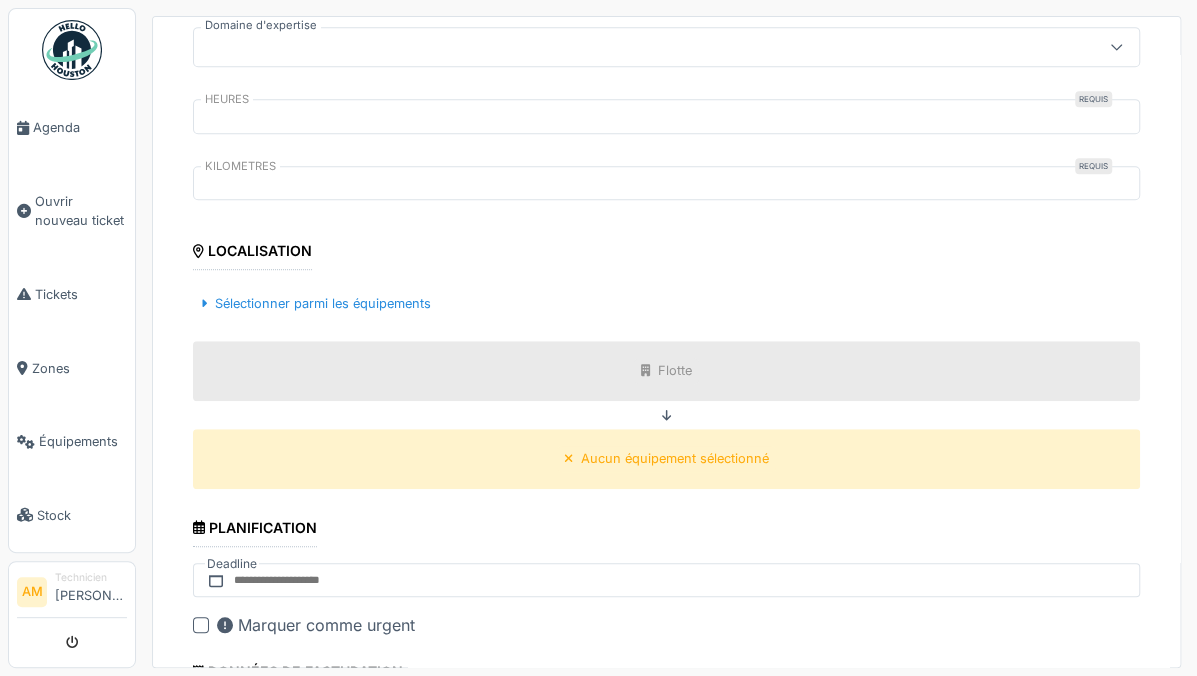 click on "Aucun équipement sélectionné" at bounding box center (667, 458) 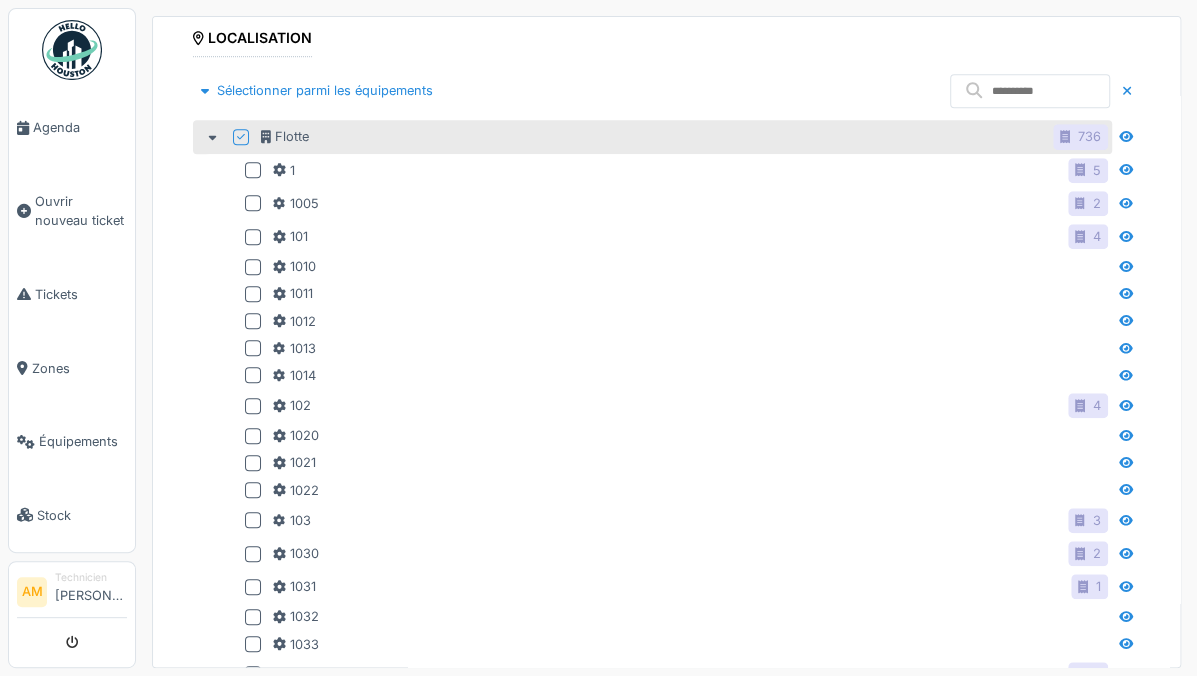 scroll, scrollTop: 639, scrollLeft: 0, axis: vertical 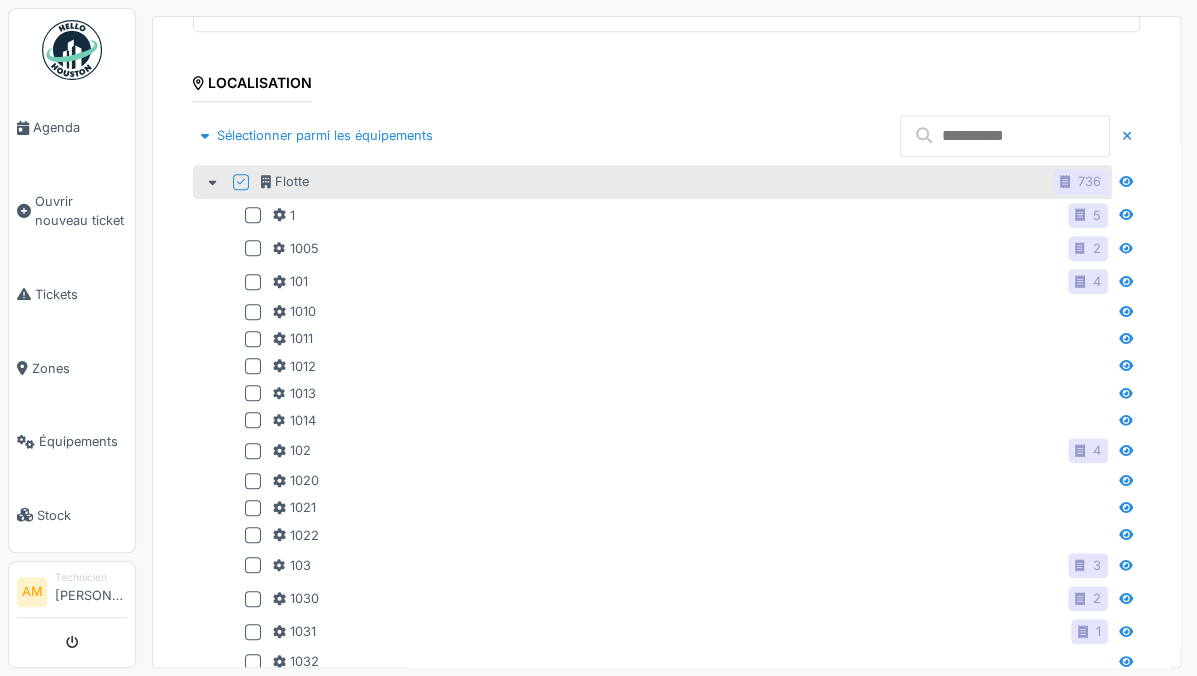 click at bounding box center [1005, 136] 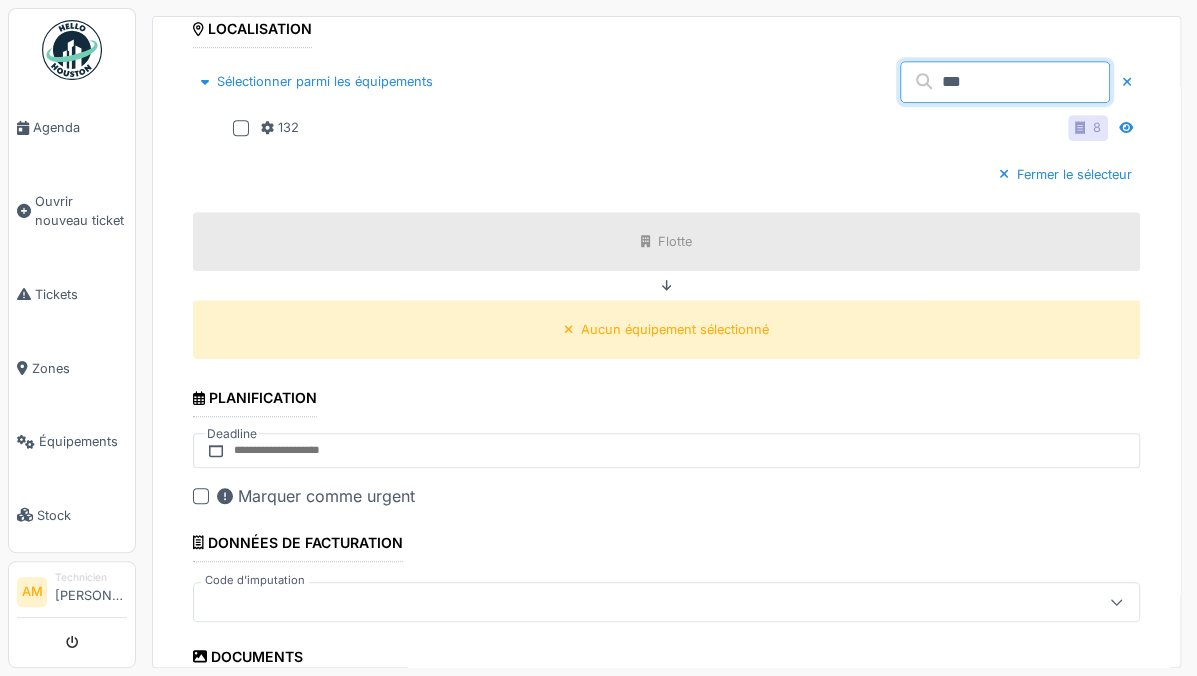 scroll, scrollTop: 746, scrollLeft: 0, axis: vertical 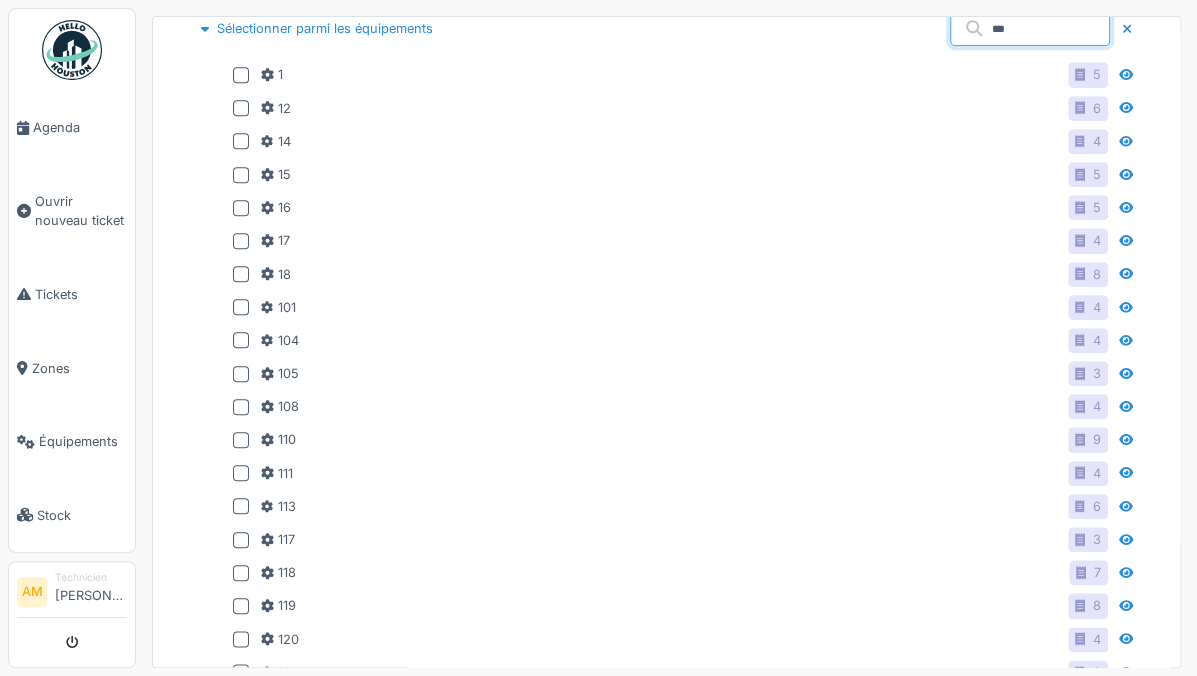 click on "1 5" at bounding box center (684, 74) 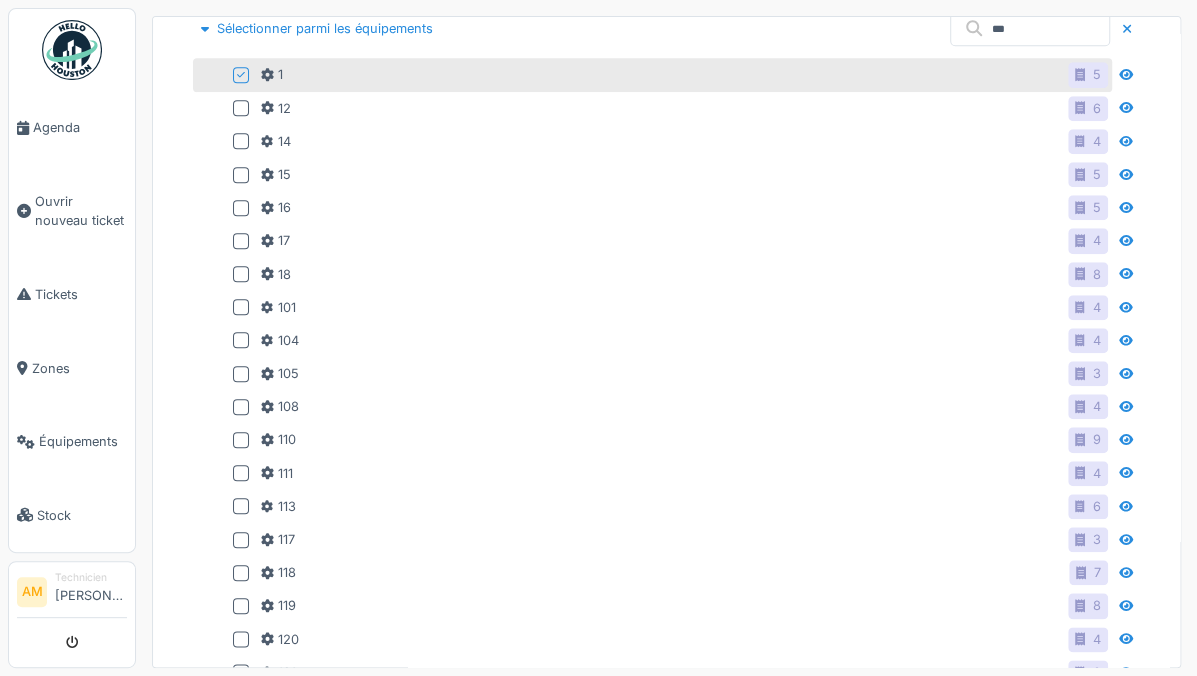 click at bounding box center (241, 75) 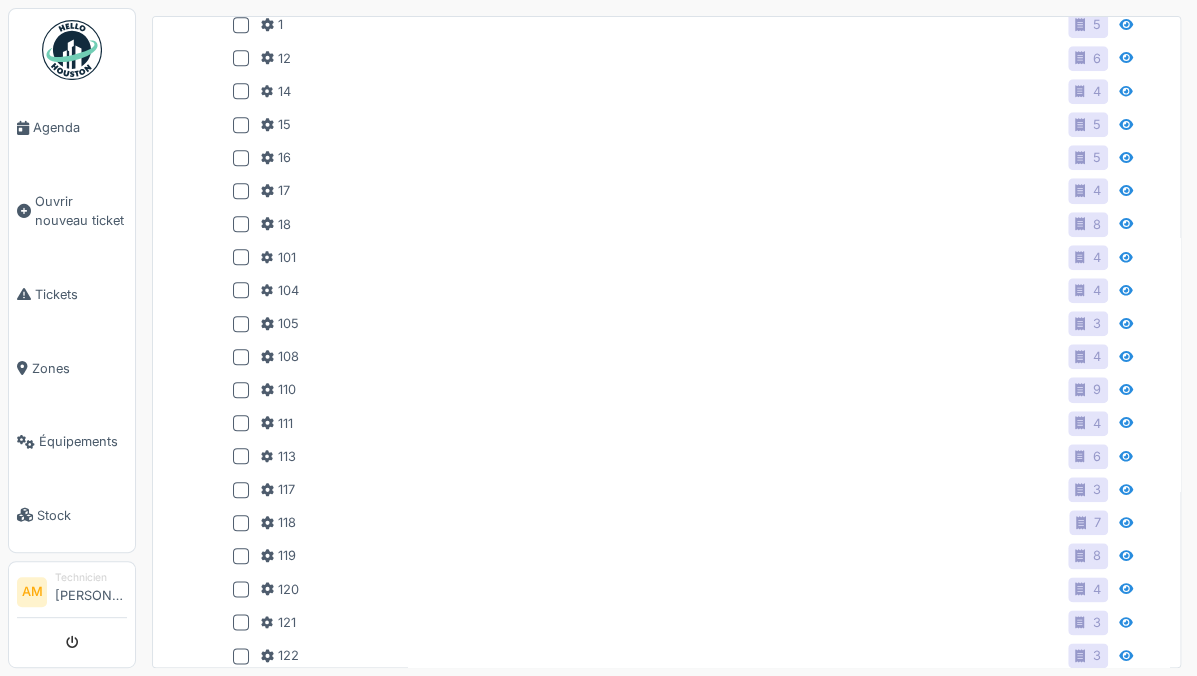 scroll, scrollTop: 684, scrollLeft: 0, axis: vertical 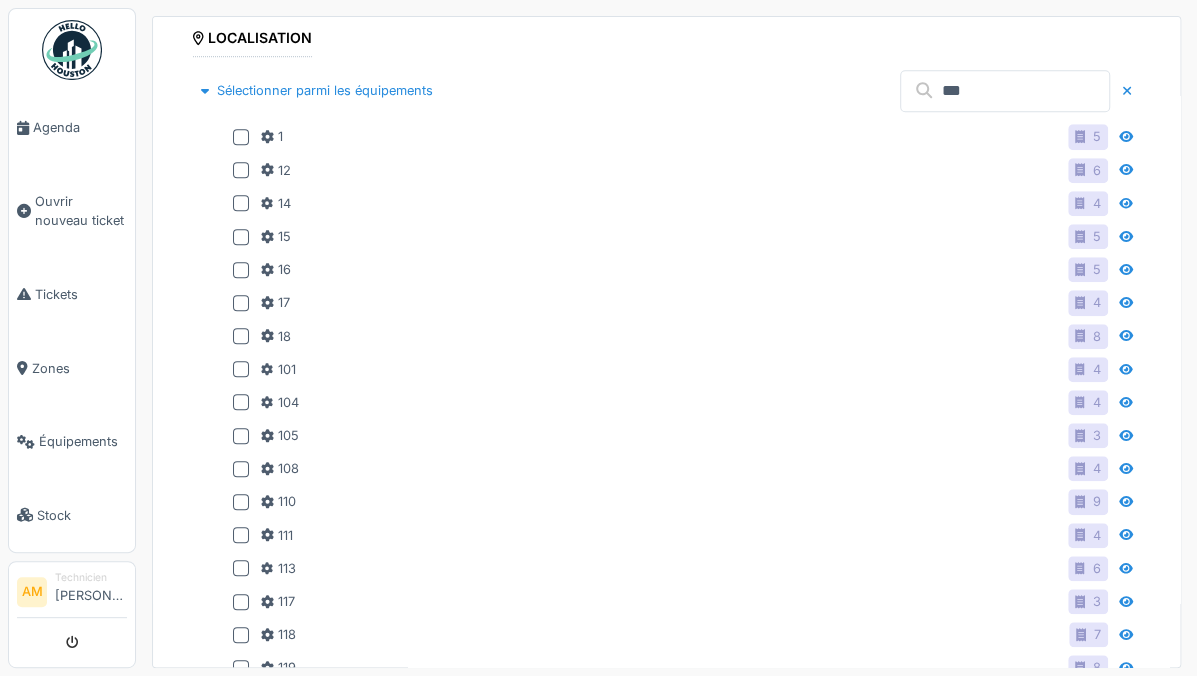 click on "***" at bounding box center [1005, 91] 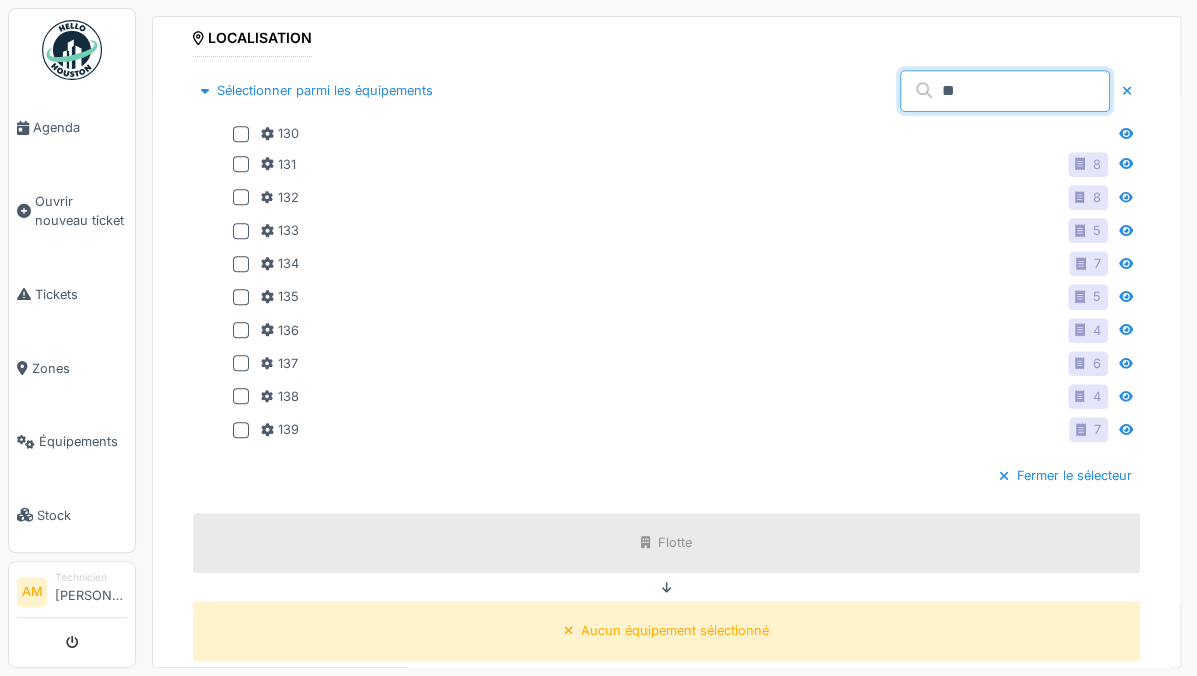 type on "***" 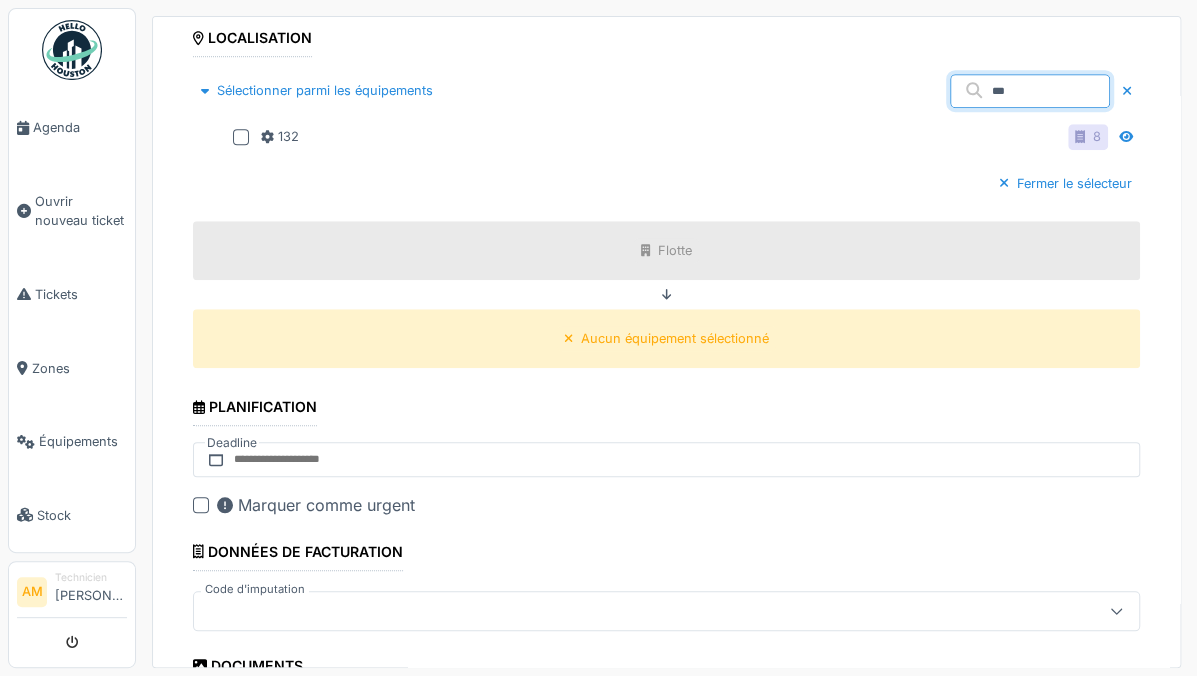 click on "132" at bounding box center [280, 136] 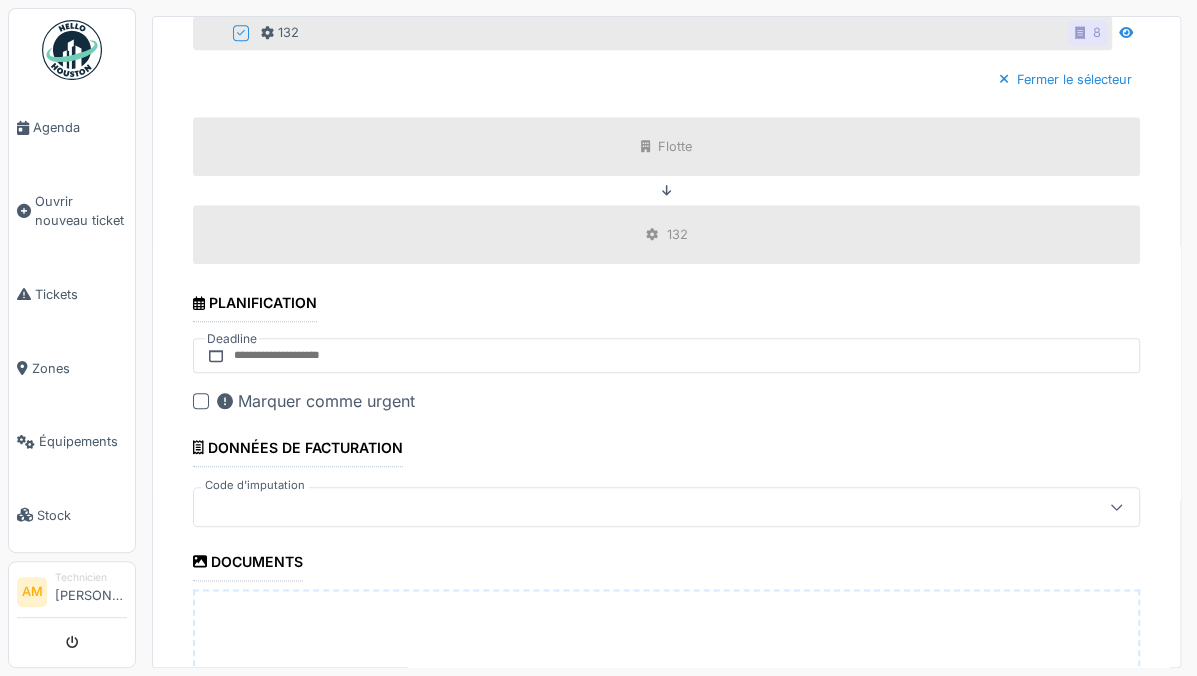 scroll, scrollTop: 829, scrollLeft: 0, axis: vertical 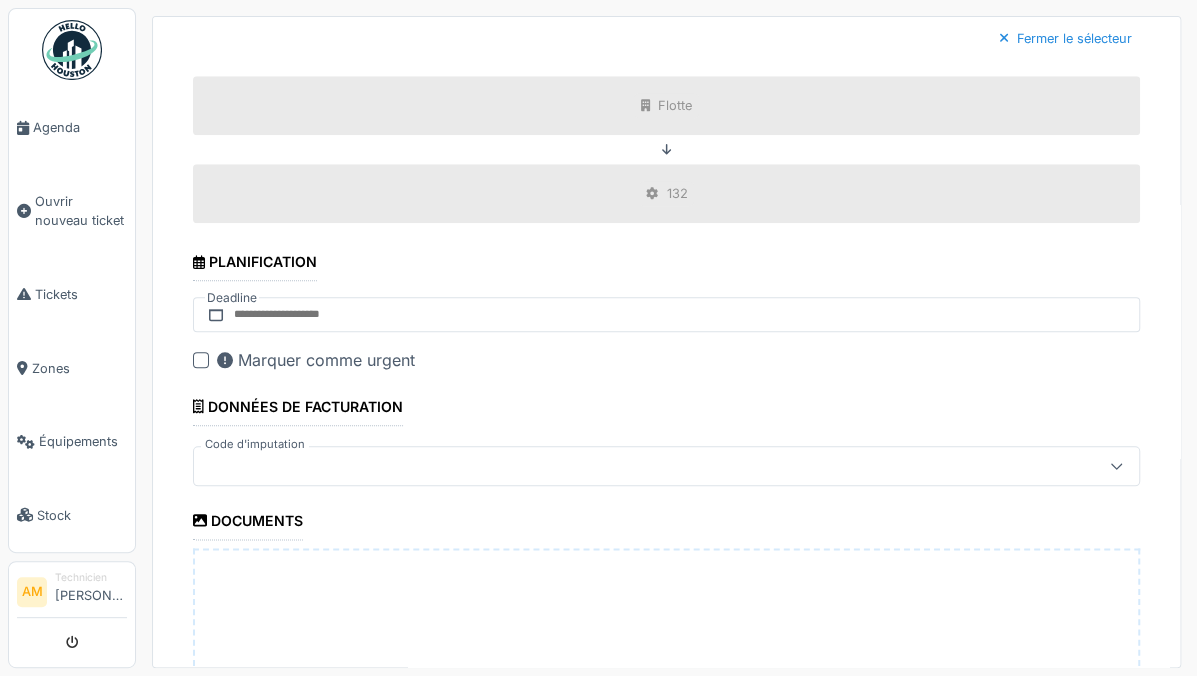 click at bounding box center [619, 466] 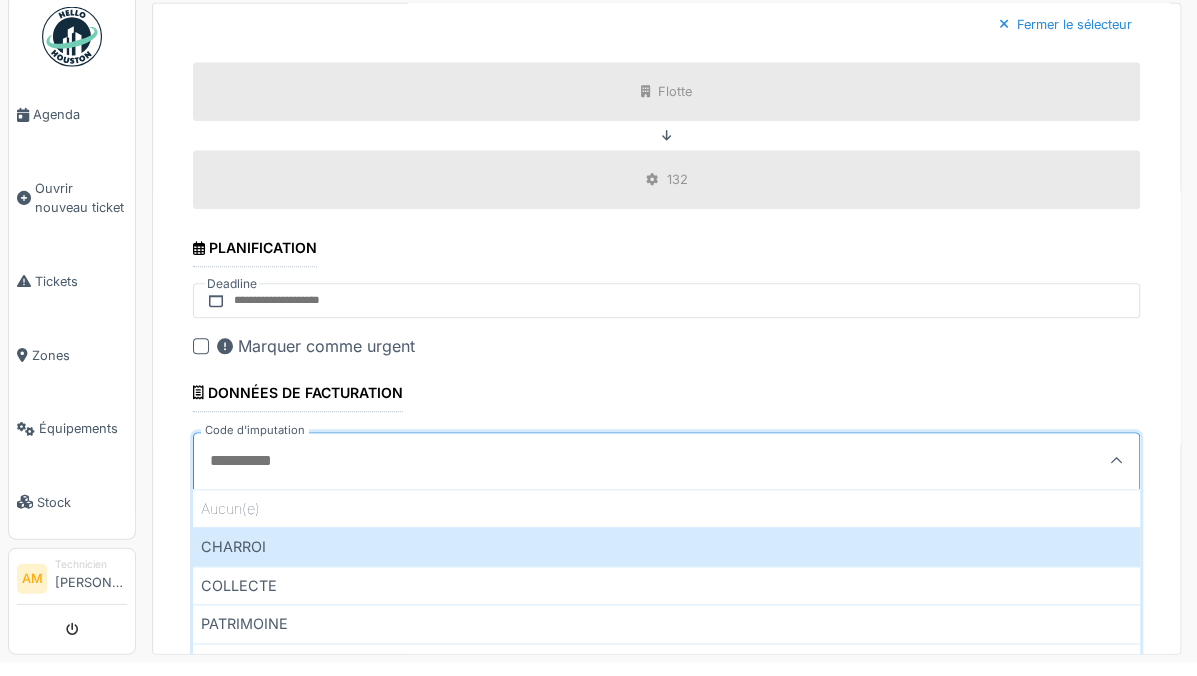 scroll, scrollTop: 4, scrollLeft: 0, axis: vertical 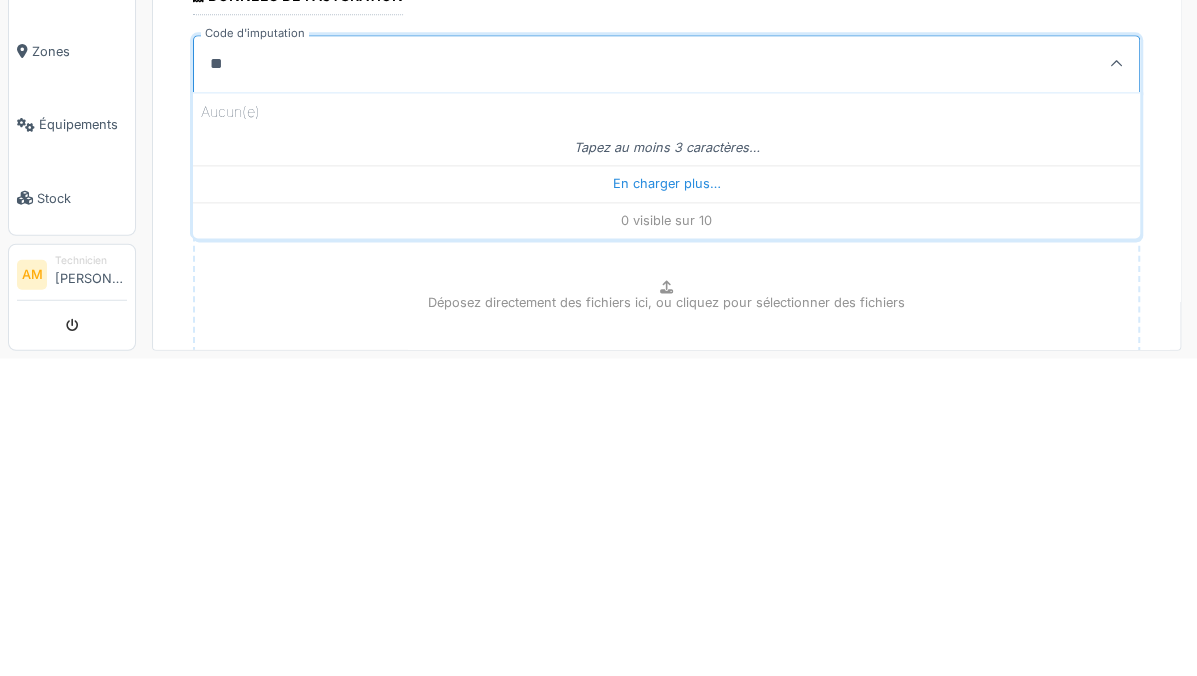 type on "***" 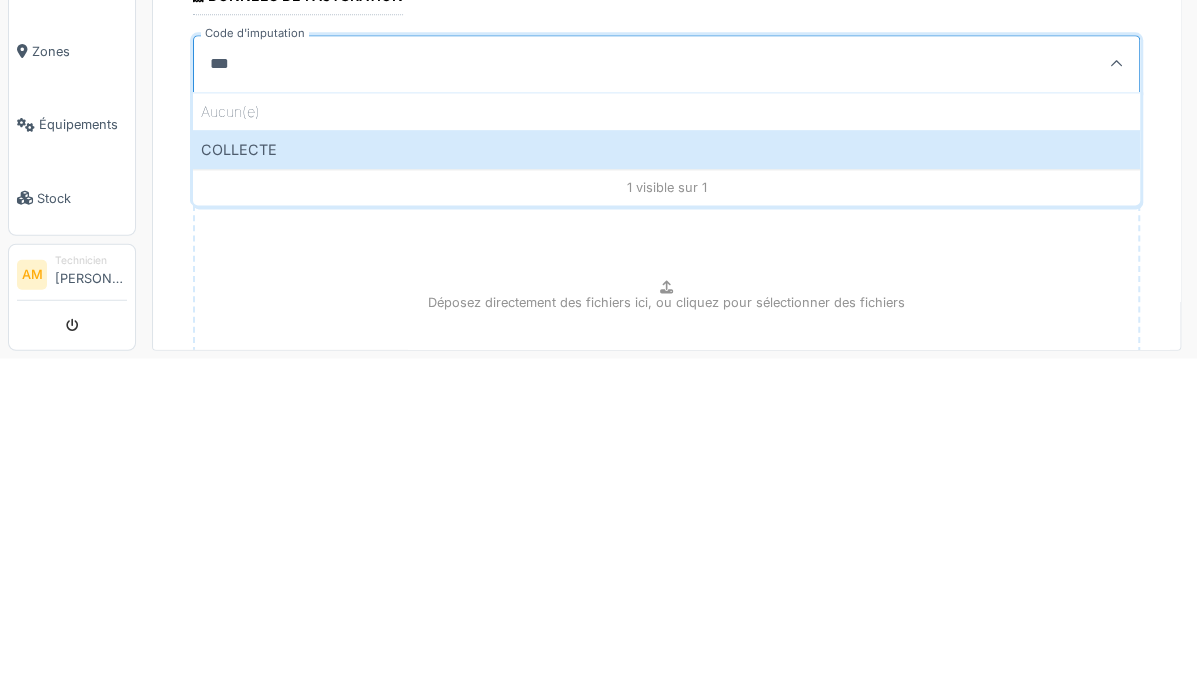 click on "COLLECTE" at bounding box center [666, 467] 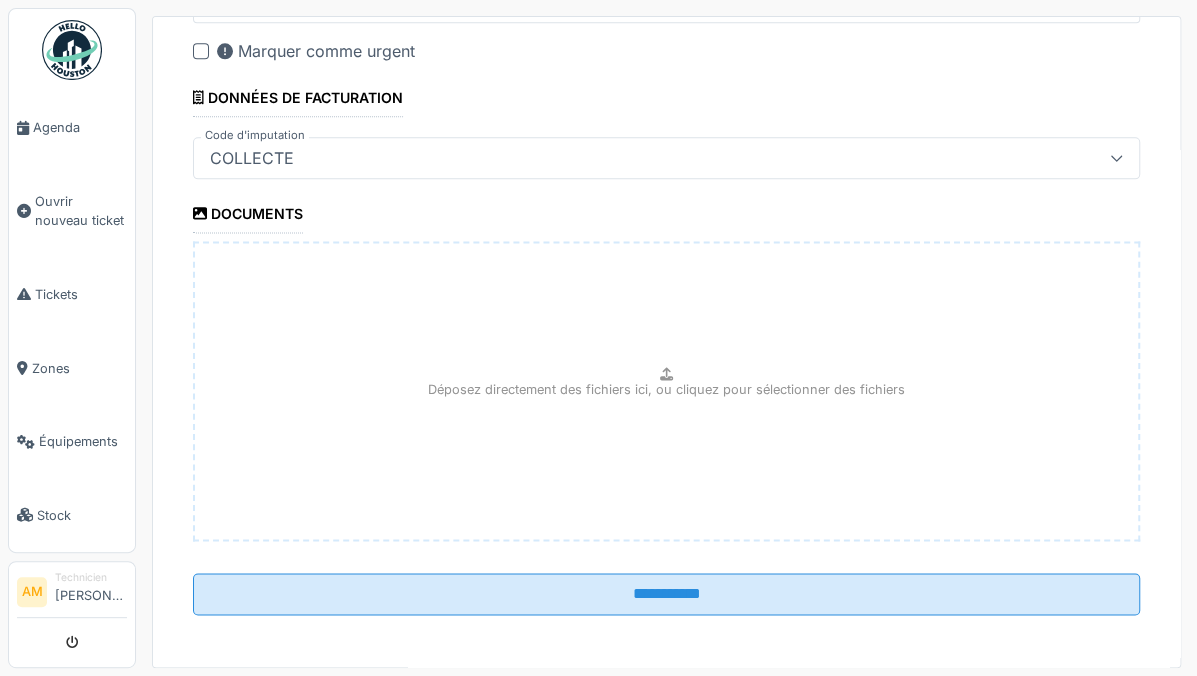 scroll, scrollTop: 1124, scrollLeft: 0, axis: vertical 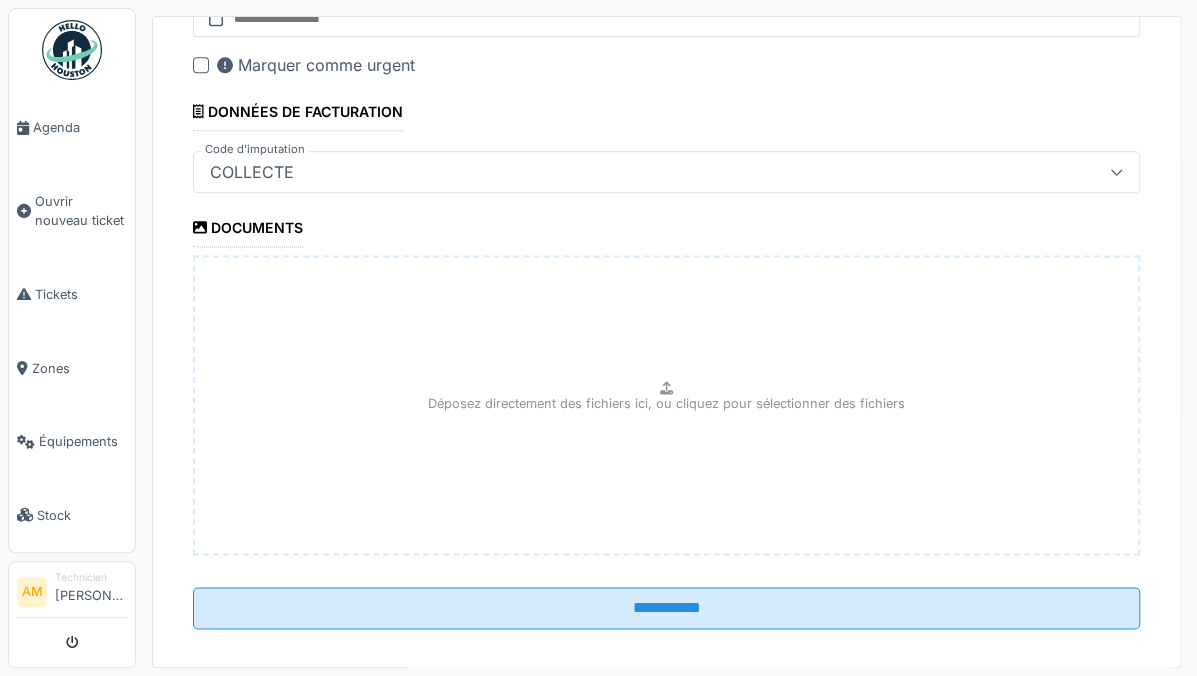 click on "**********" at bounding box center (666, 608) 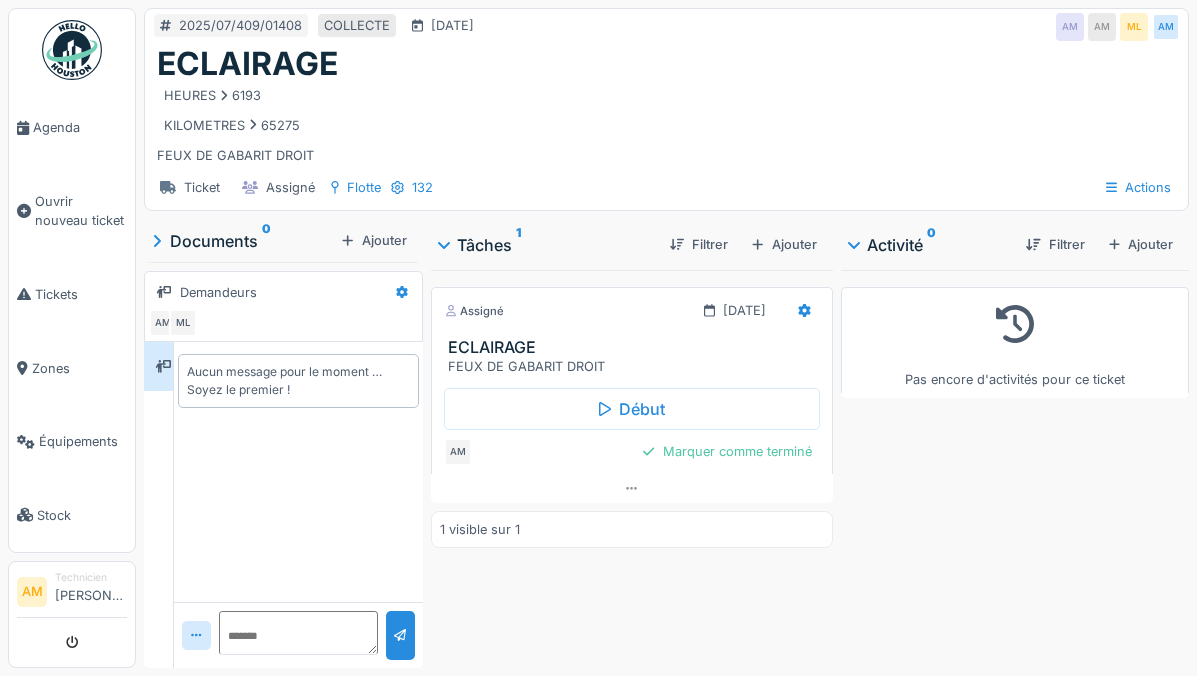 scroll, scrollTop: 0, scrollLeft: 0, axis: both 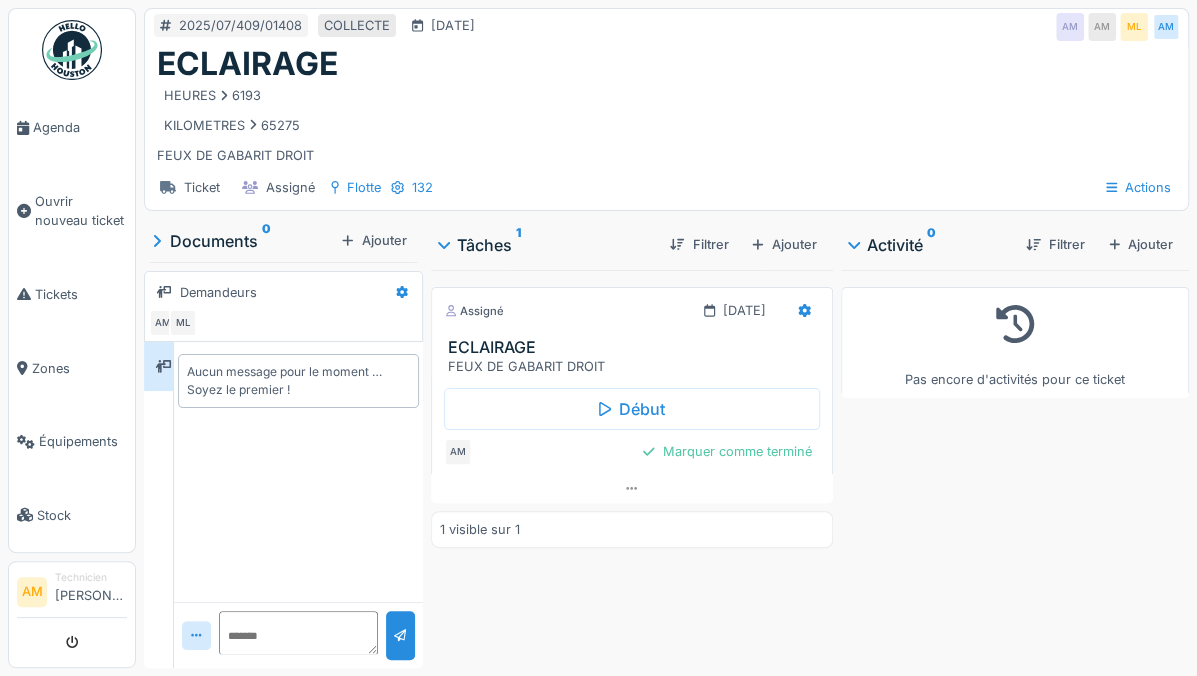 click on "Début" at bounding box center (632, 409) 